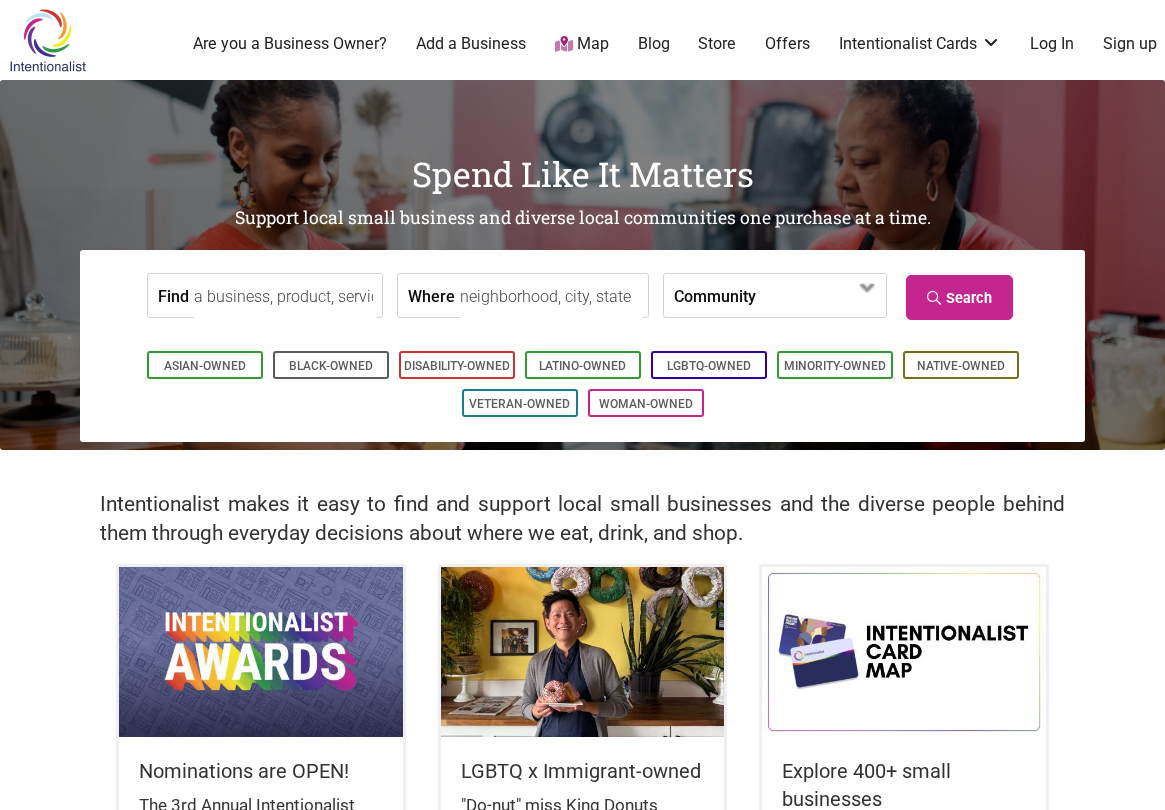scroll, scrollTop: 0, scrollLeft: 0, axis: both 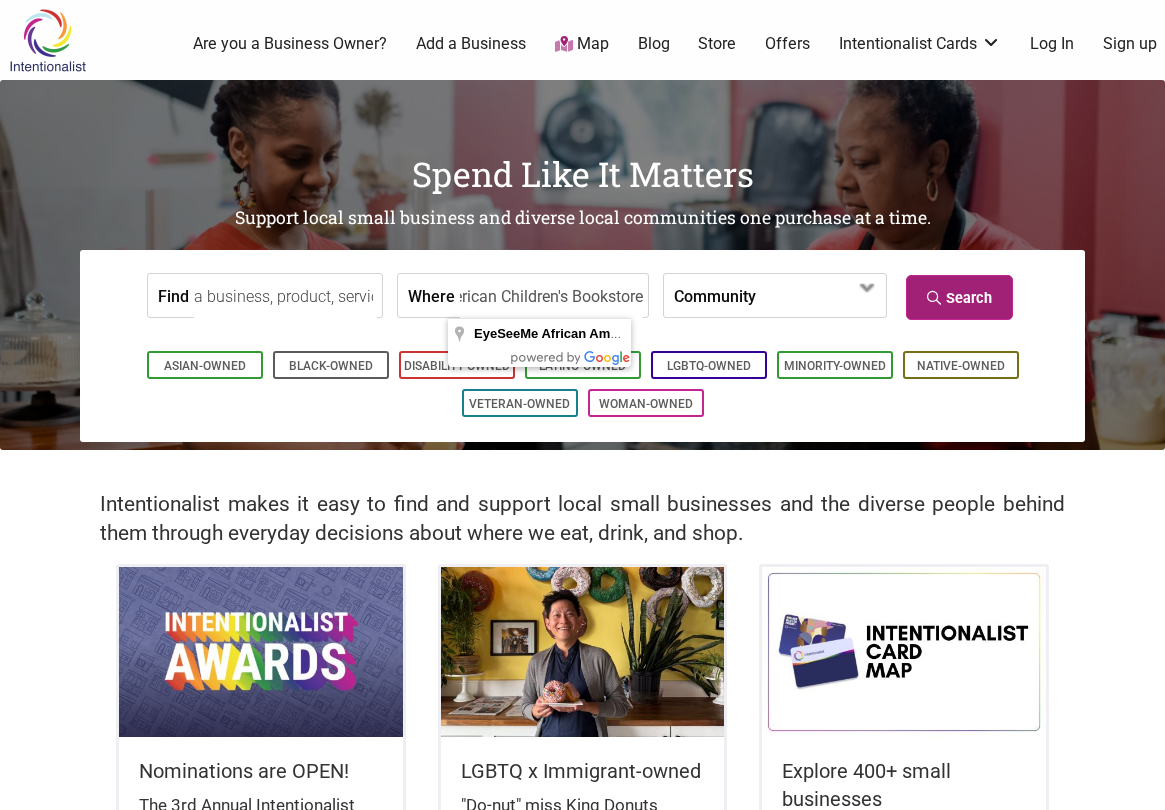 type on "EyeSeeMe African American Children's Bookstore" 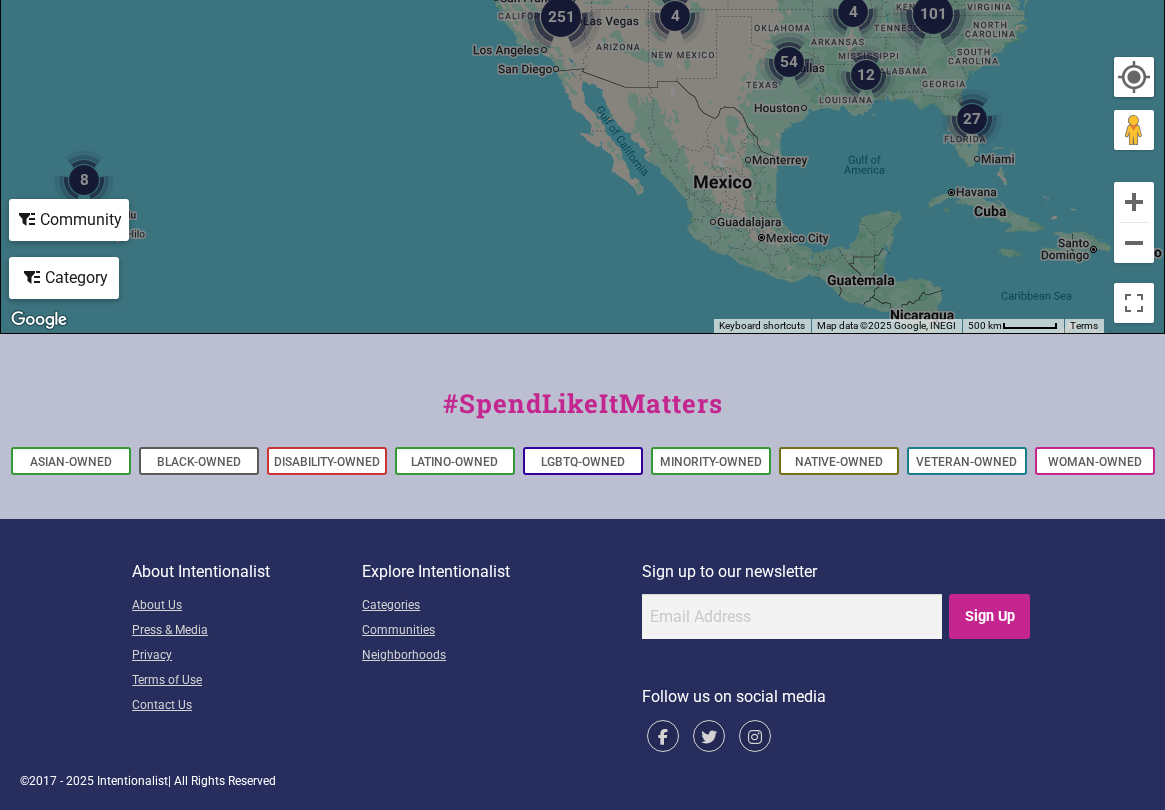 scroll, scrollTop: 0, scrollLeft: 0, axis: both 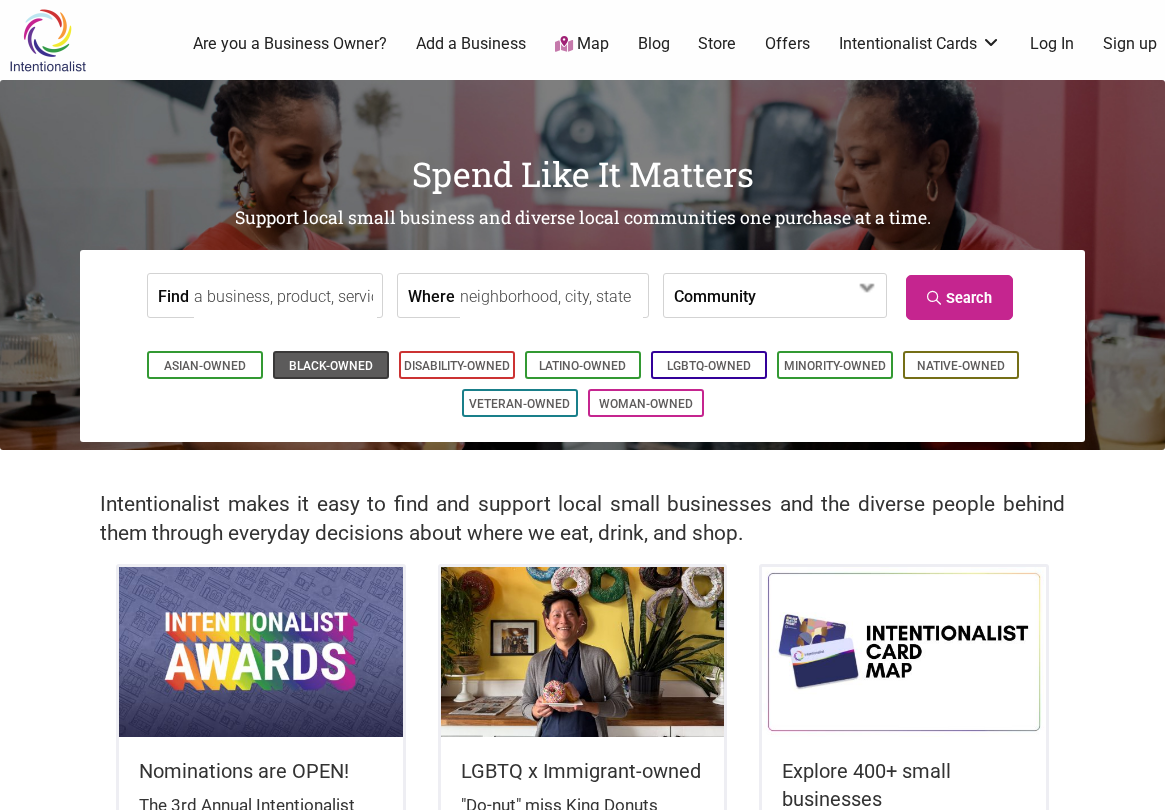 click on "Black-Owned" at bounding box center [331, 366] 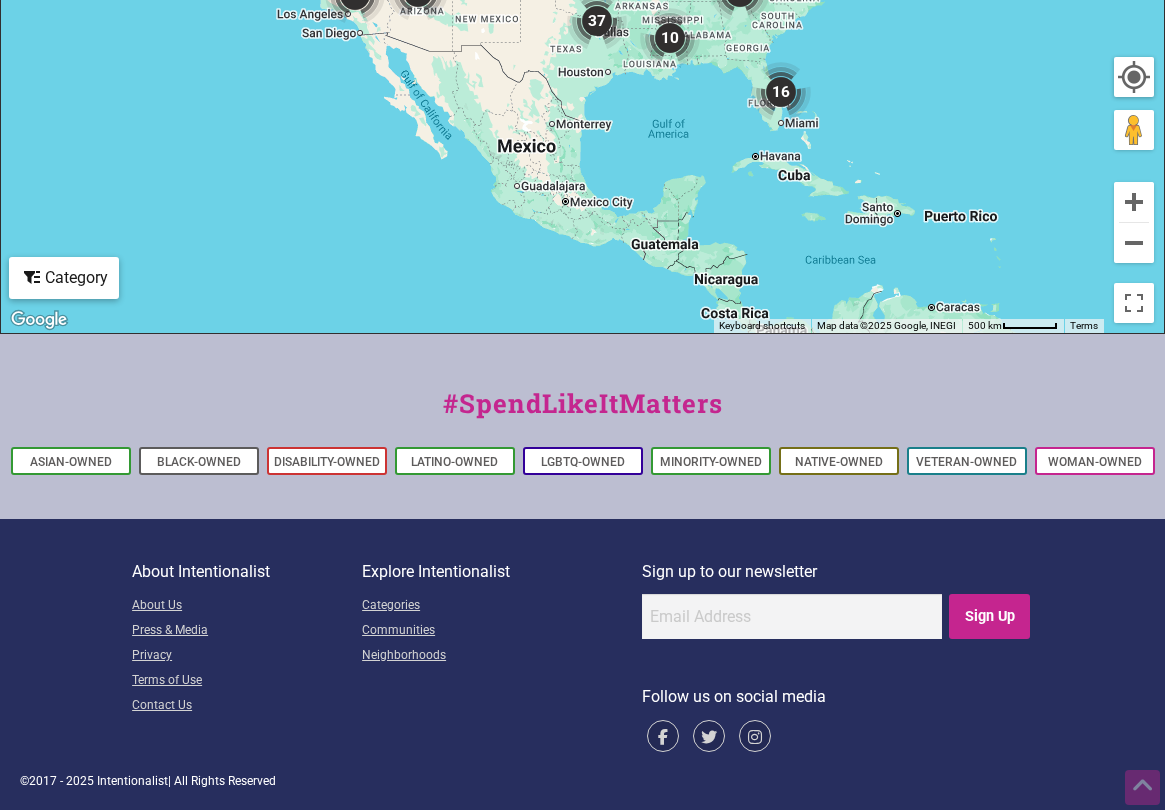 scroll, scrollTop: 0, scrollLeft: 0, axis: both 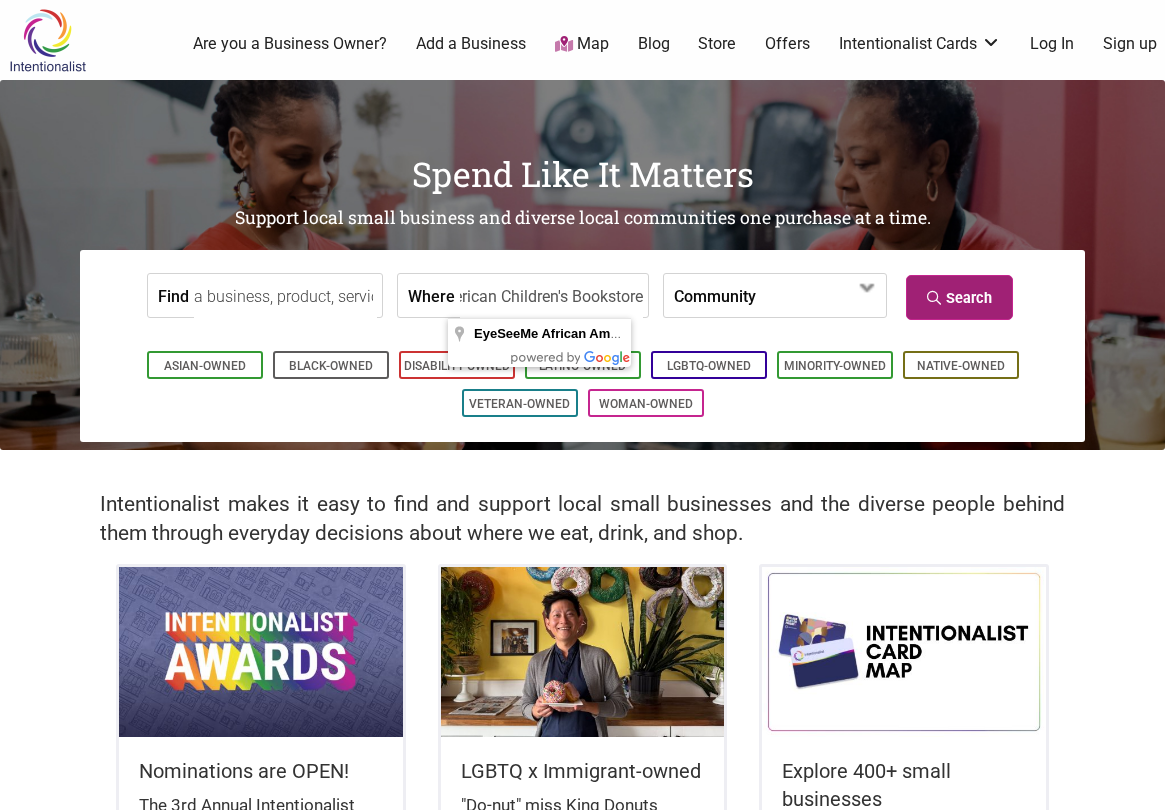 type on "EyeSeeMe African American Children's Bookstore" 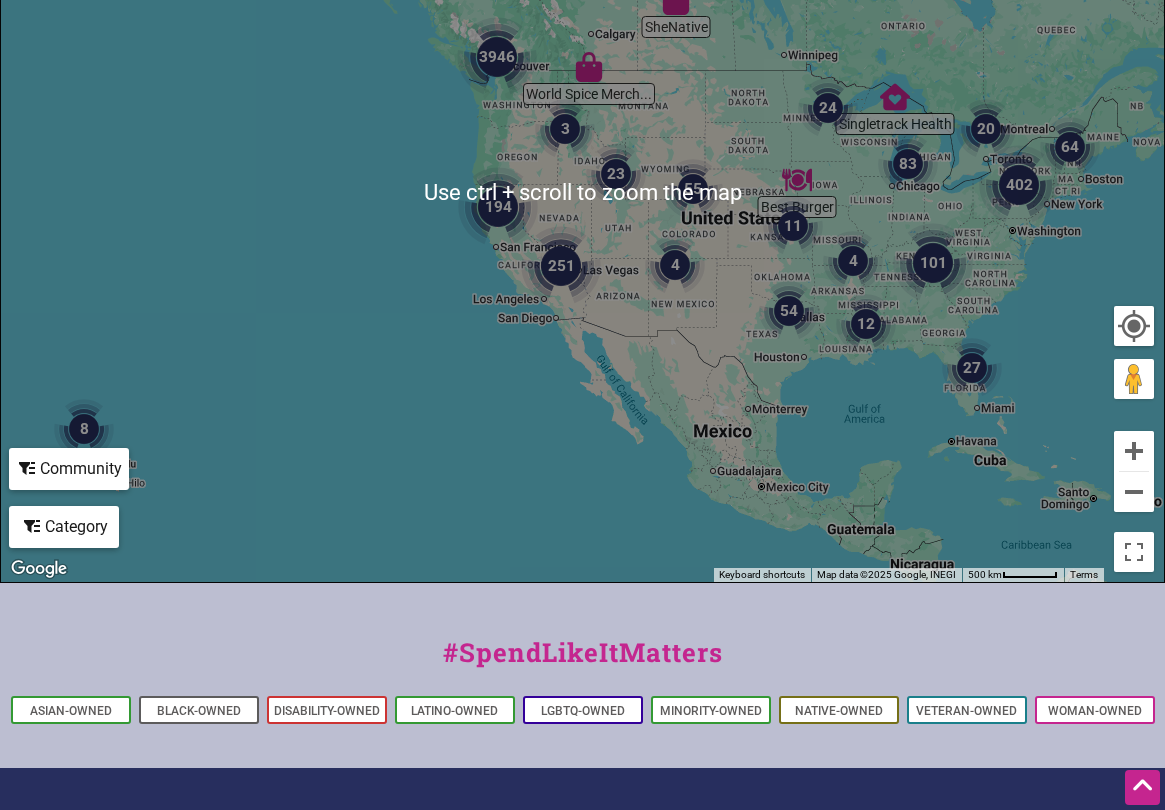 scroll, scrollTop: 749, scrollLeft: 0, axis: vertical 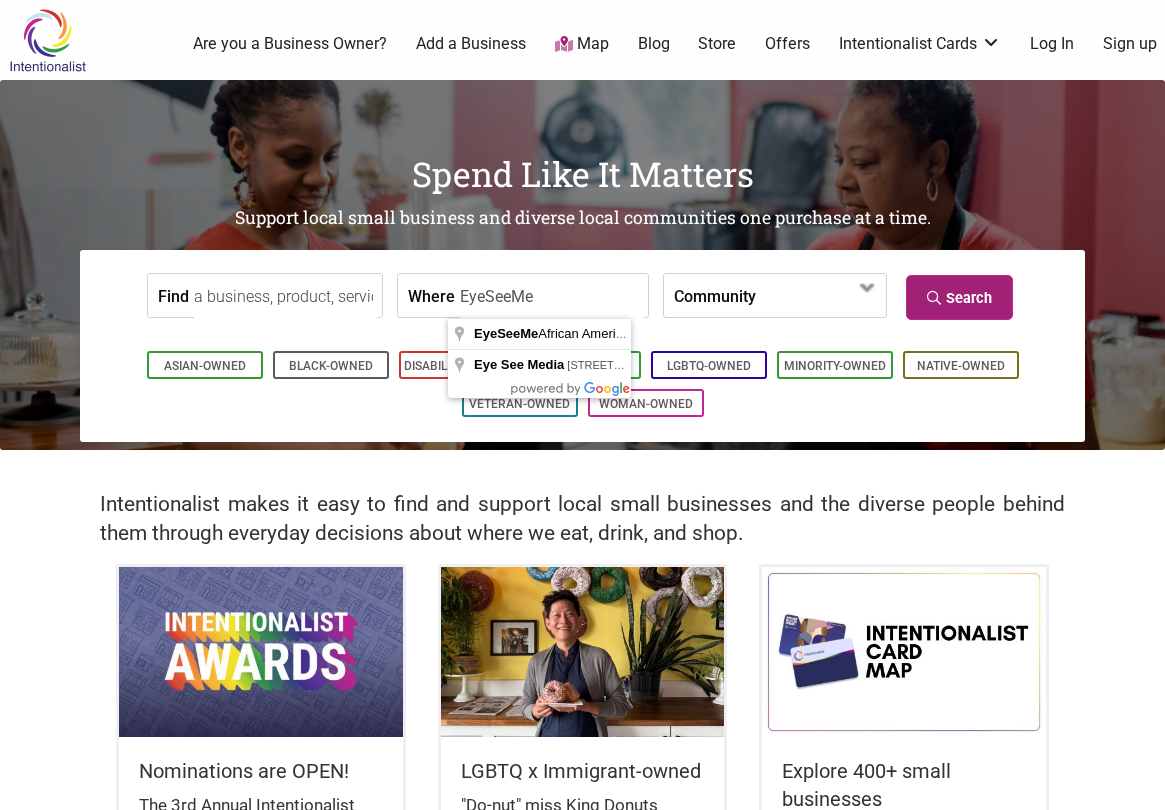 type on "EyeSeeMe" 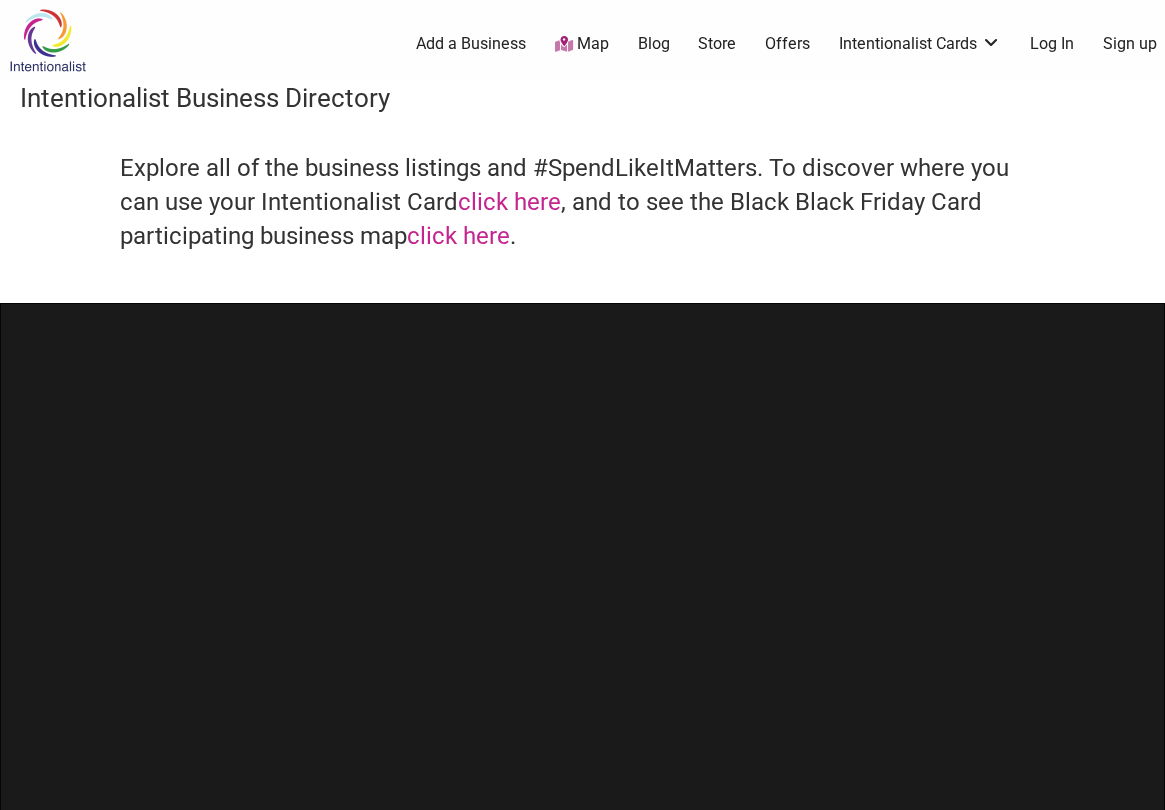 scroll, scrollTop: 0, scrollLeft: 0, axis: both 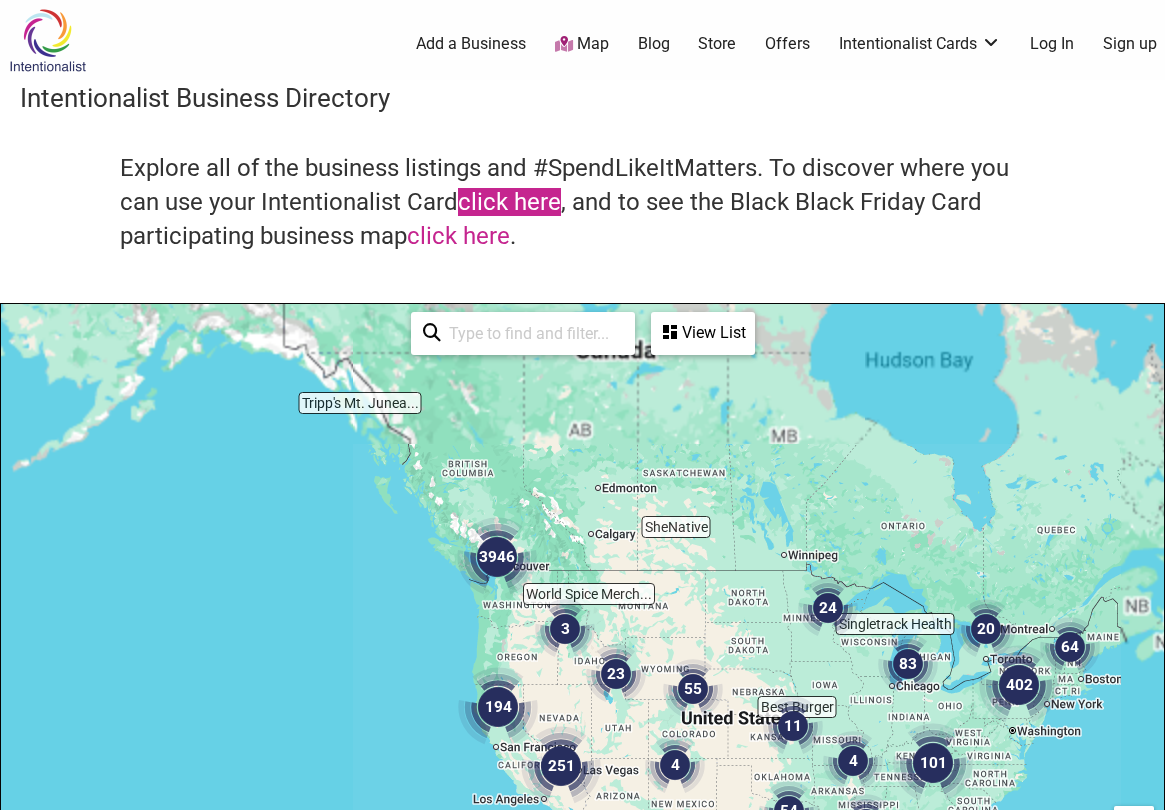 click on "click here" at bounding box center (509, 202) 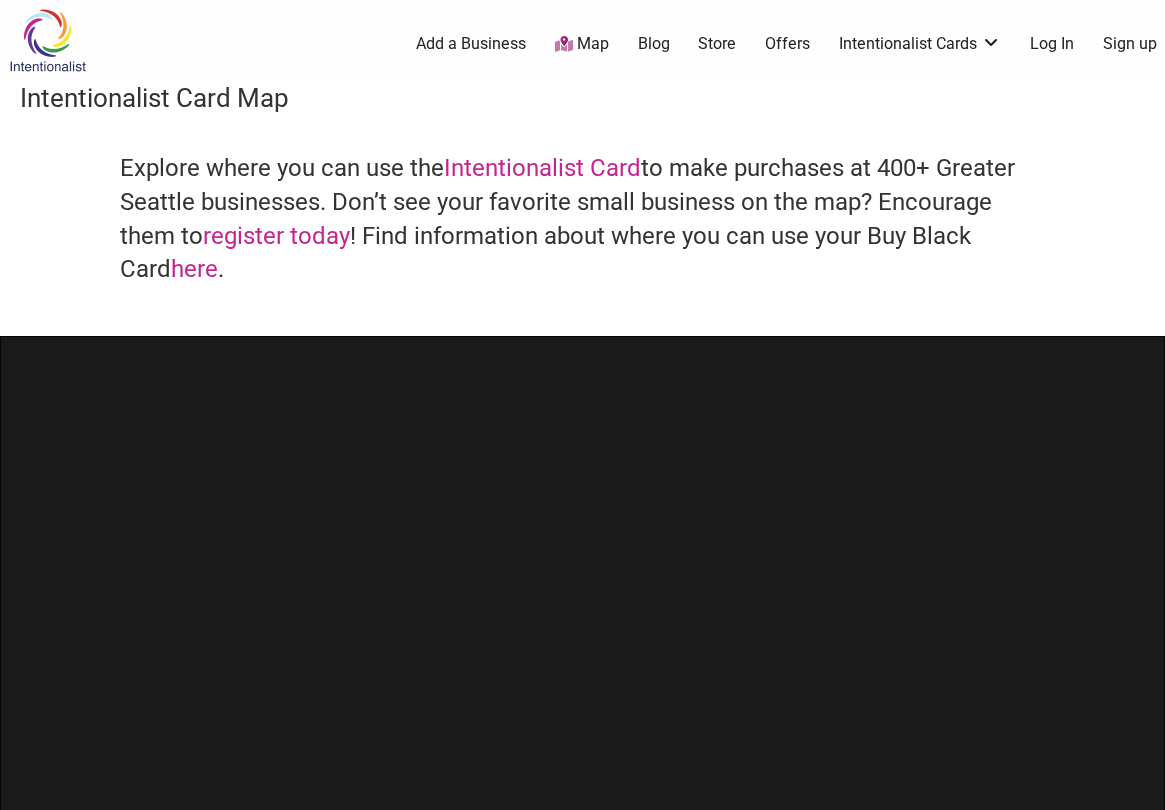 scroll, scrollTop: 0, scrollLeft: 0, axis: both 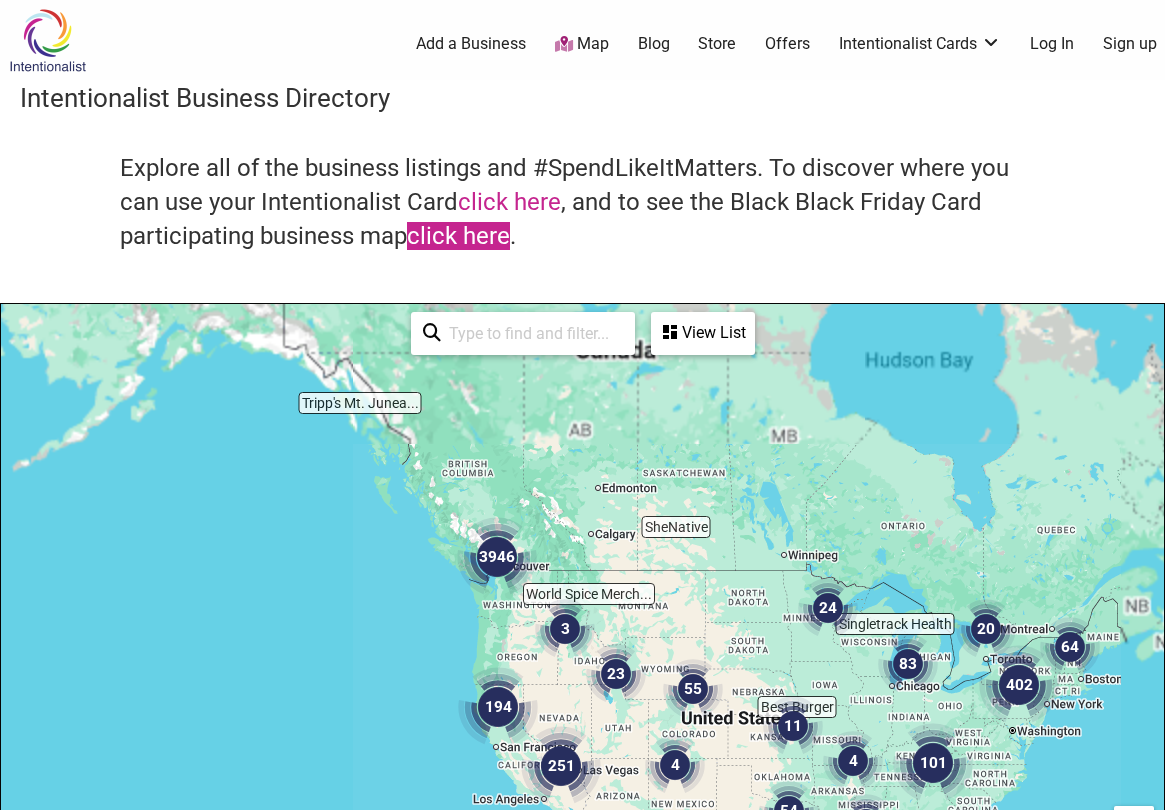click on "click here" at bounding box center [458, 236] 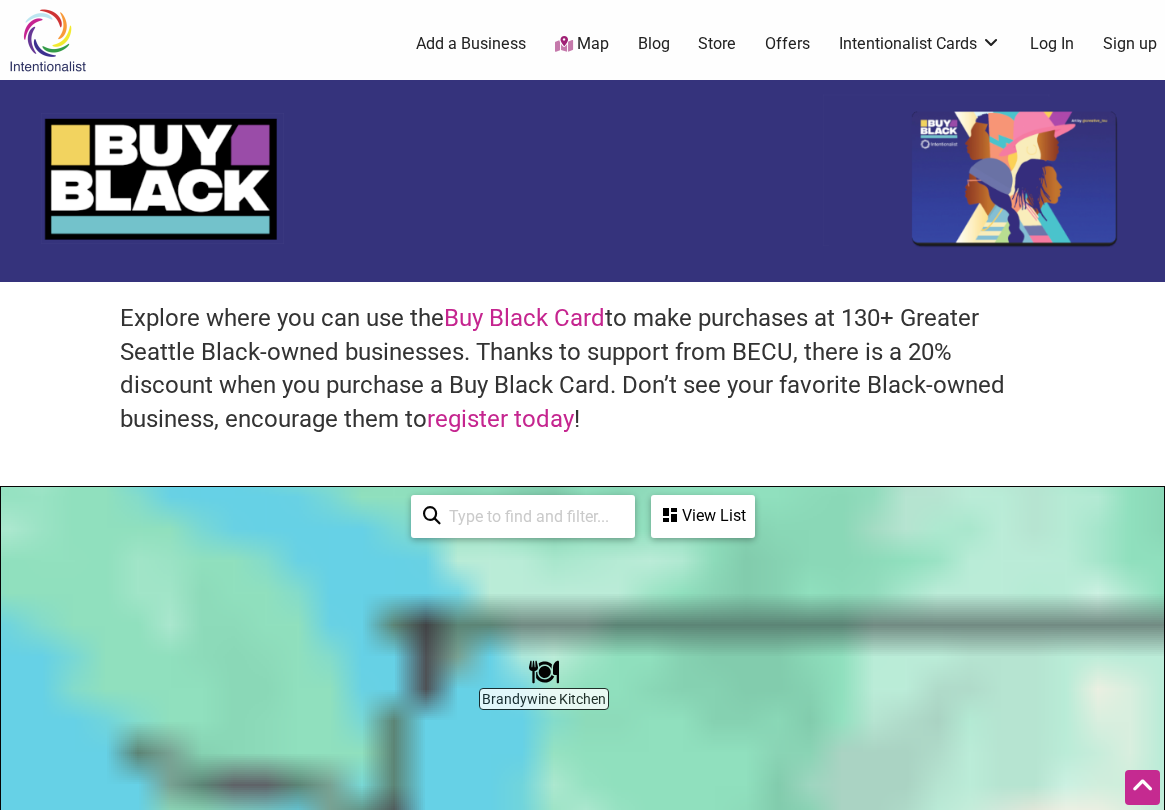 scroll, scrollTop: 500, scrollLeft: 0, axis: vertical 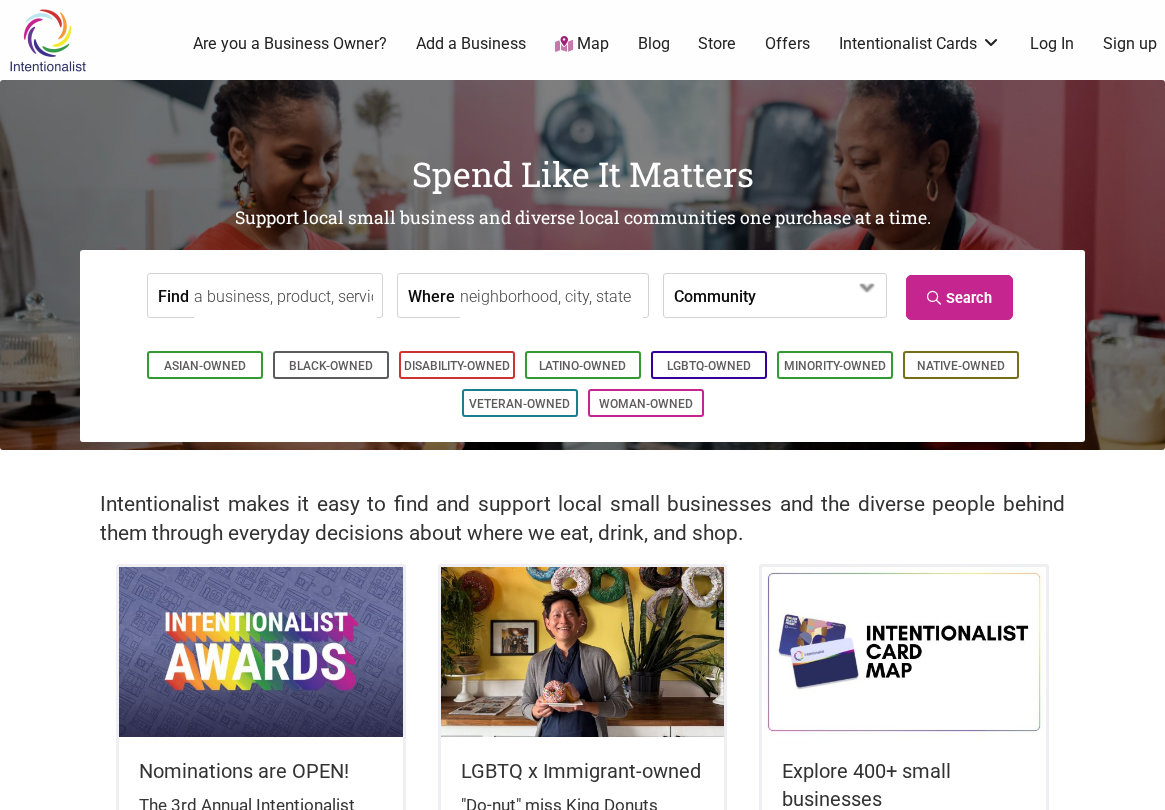 type on "EyeSeeMe African American Children's Bookstore" 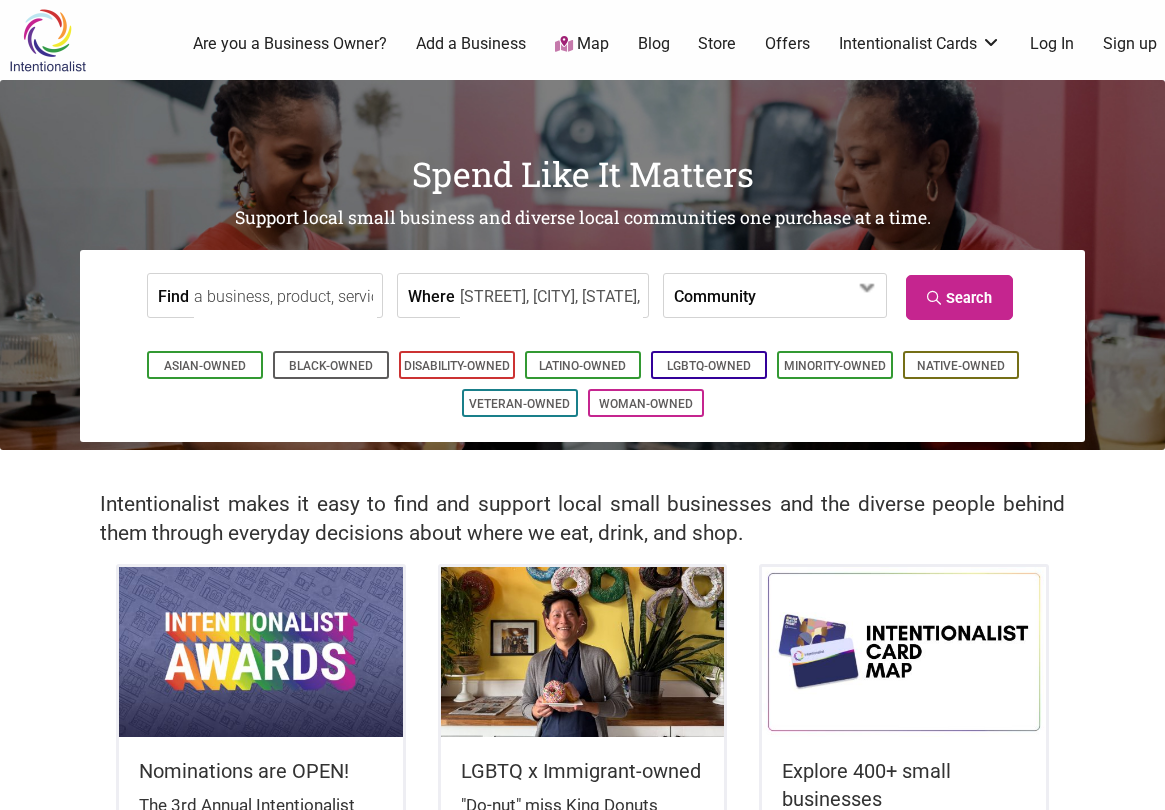 scroll, scrollTop: 0, scrollLeft: 102, axis: horizontal 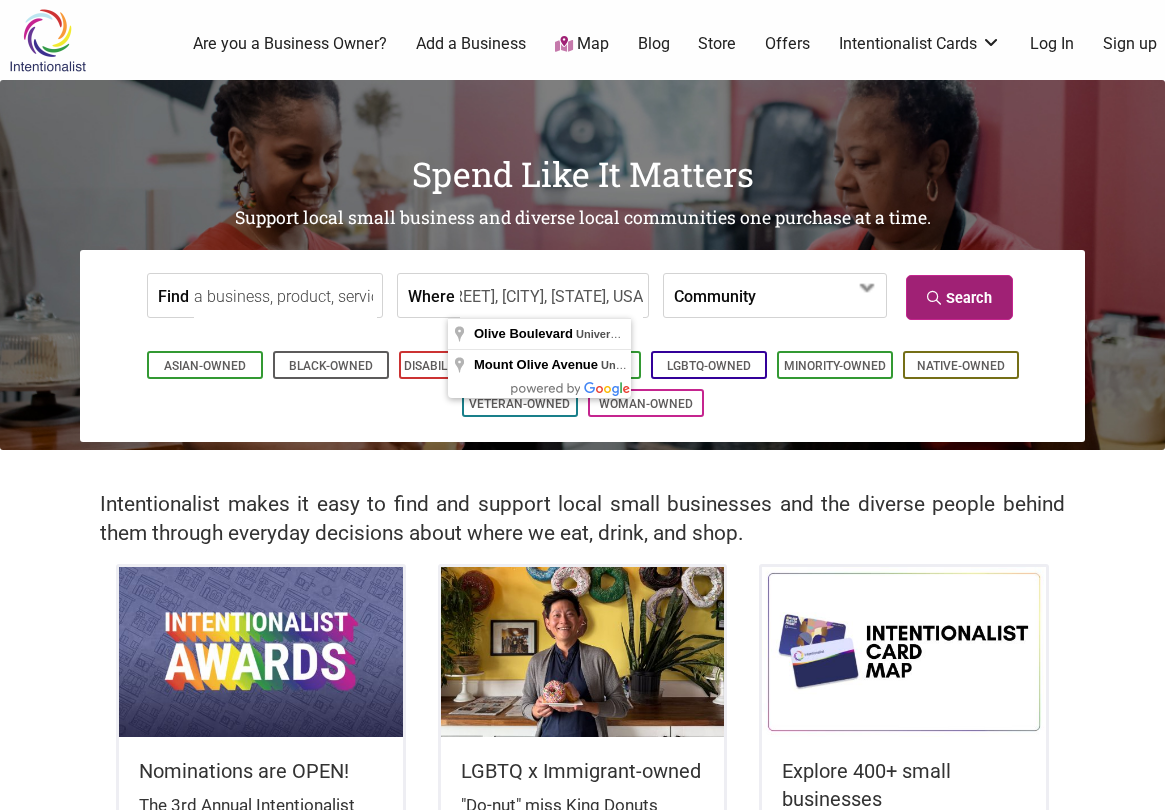 type on "[STREET], [CITY], [STATE], USA" 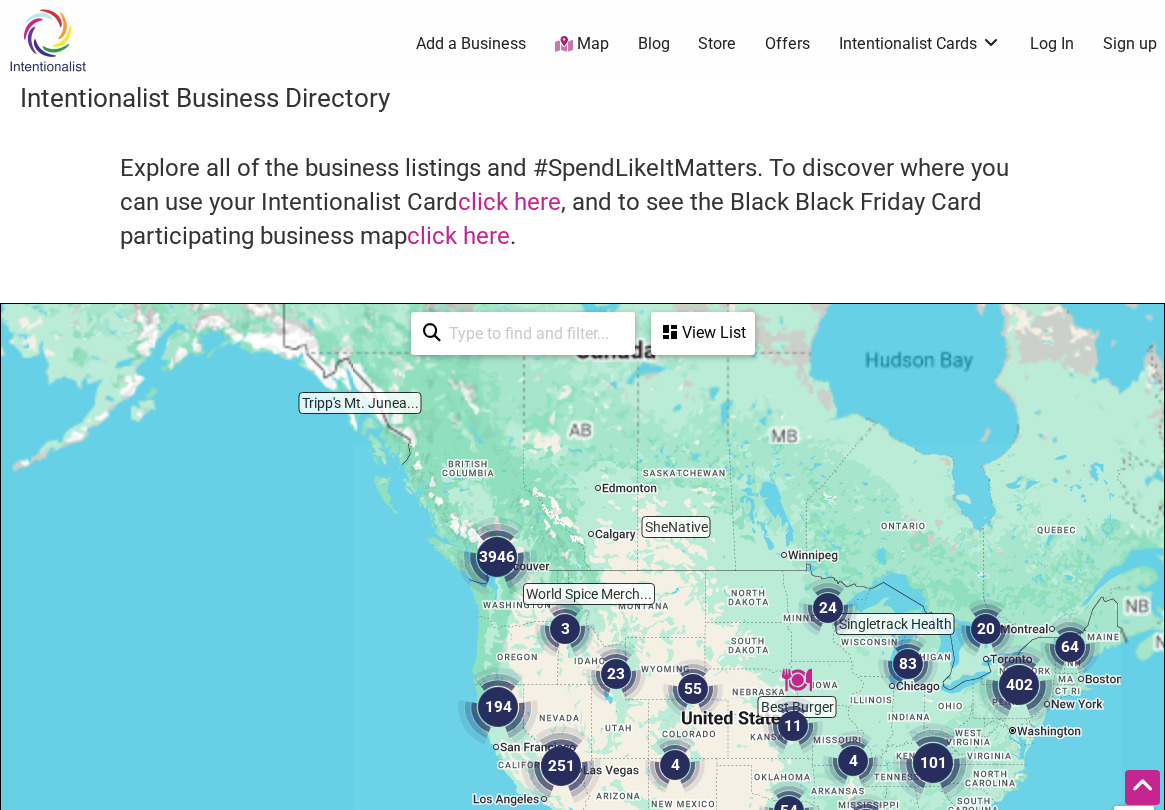 scroll, scrollTop: 500, scrollLeft: 0, axis: vertical 